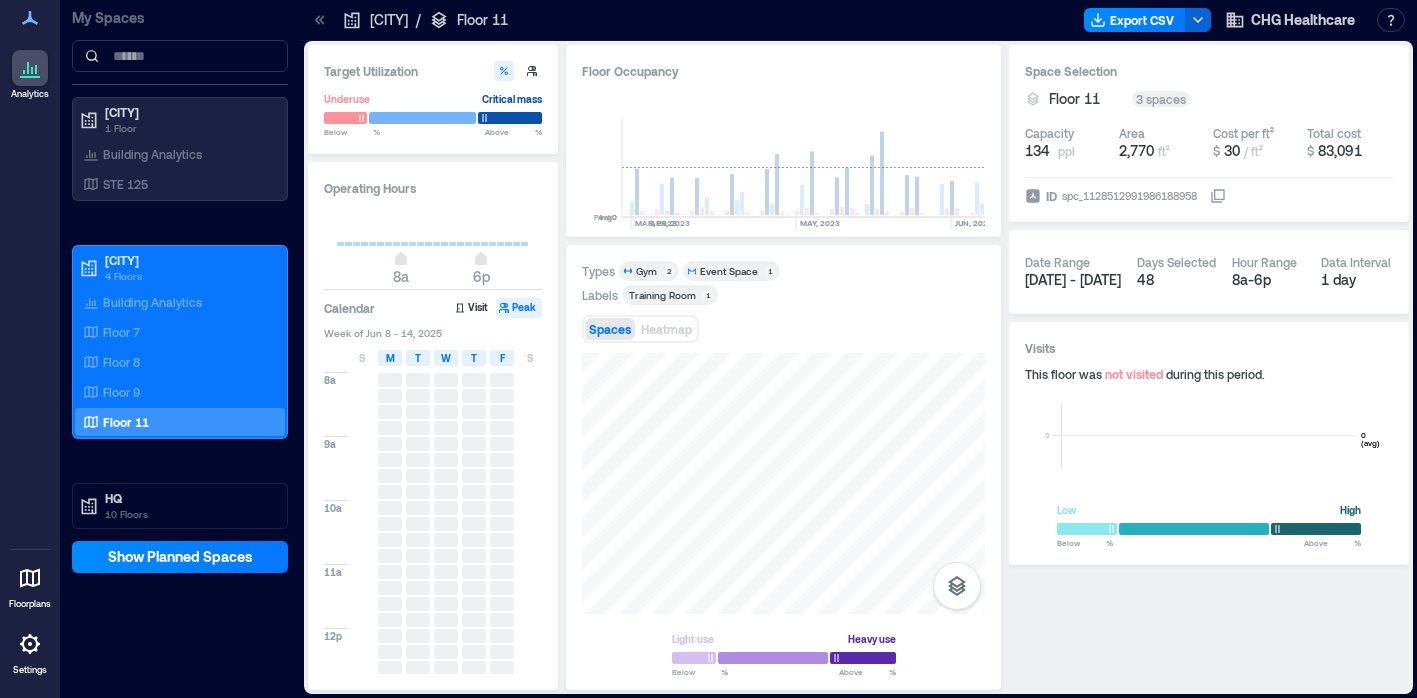 scroll, scrollTop: 0, scrollLeft: 0, axis: both 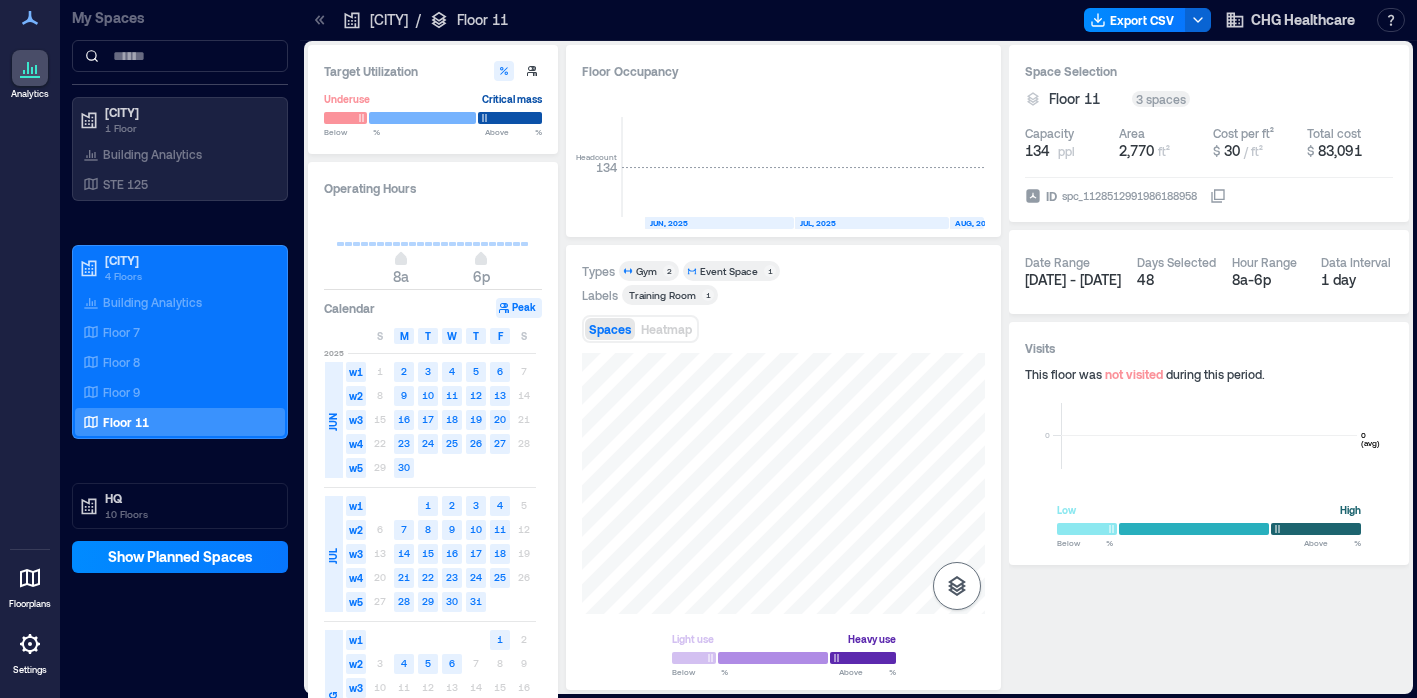 click at bounding box center (957, 586) 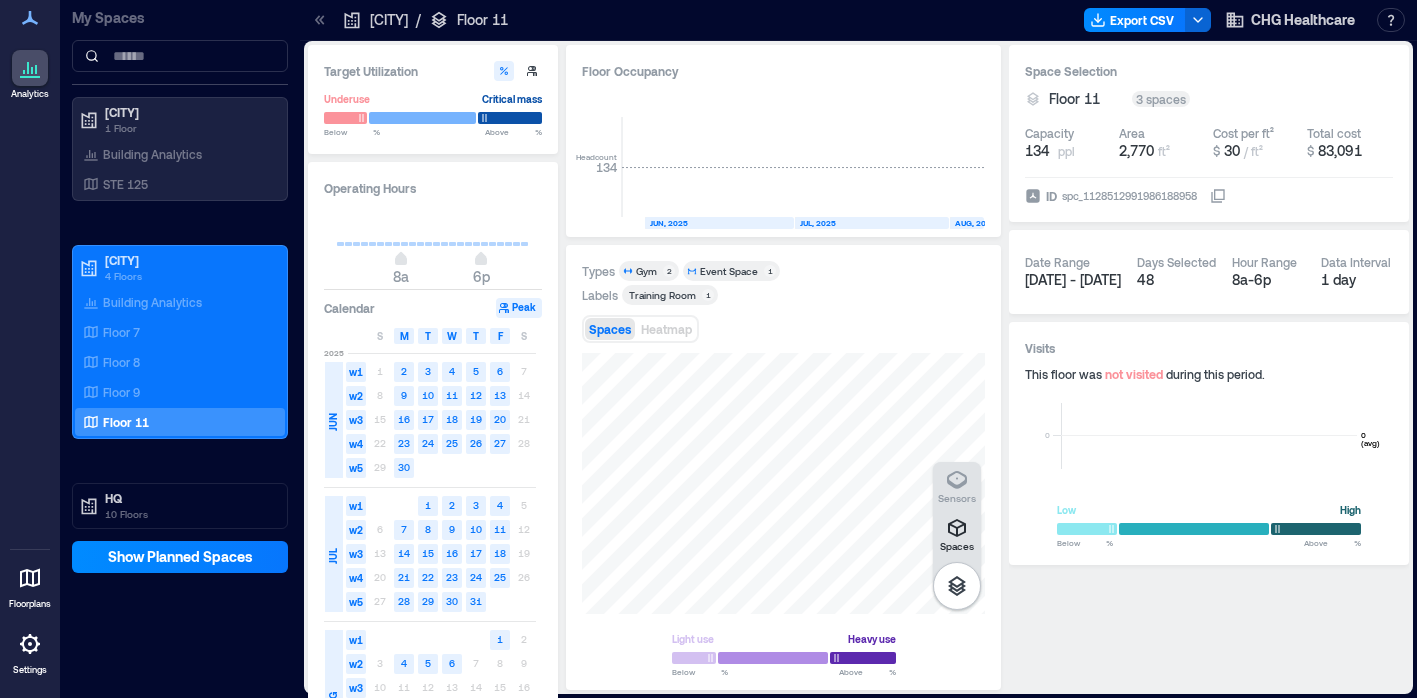 click on "Space Selection Floor 11 3 spaces Capacity 134   ppl Area 2,770   ft² Cost per ft² $   30   / ft² Total cost $   83,091 ID [ID] Date Range [DATE] - [DATE] Days Selected 48 Hour Range 8a  -  6p Data Interval 1 day Visits This floor was   not visited   during this period. 0 0 (avg) Low High Below   ** % Above   ** %" at bounding box center (1209, 367) 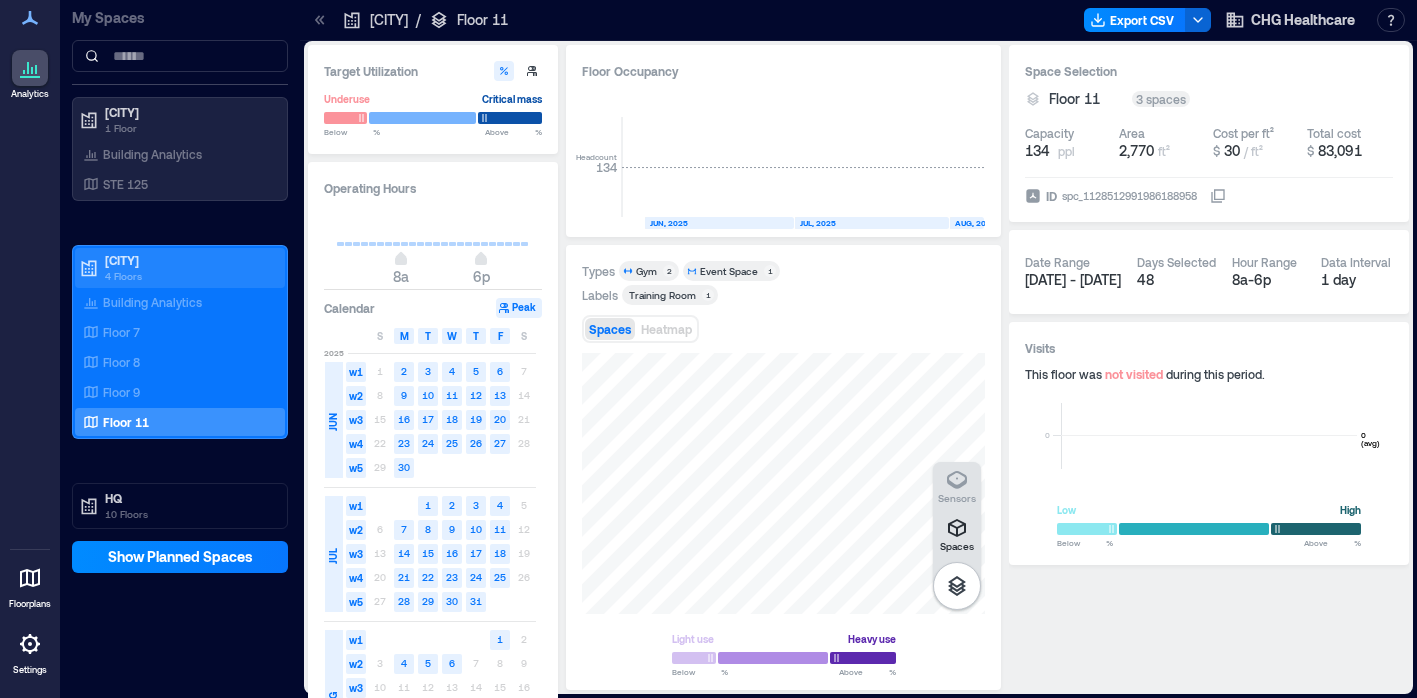 click on "4 Floors" at bounding box center [189, 276] 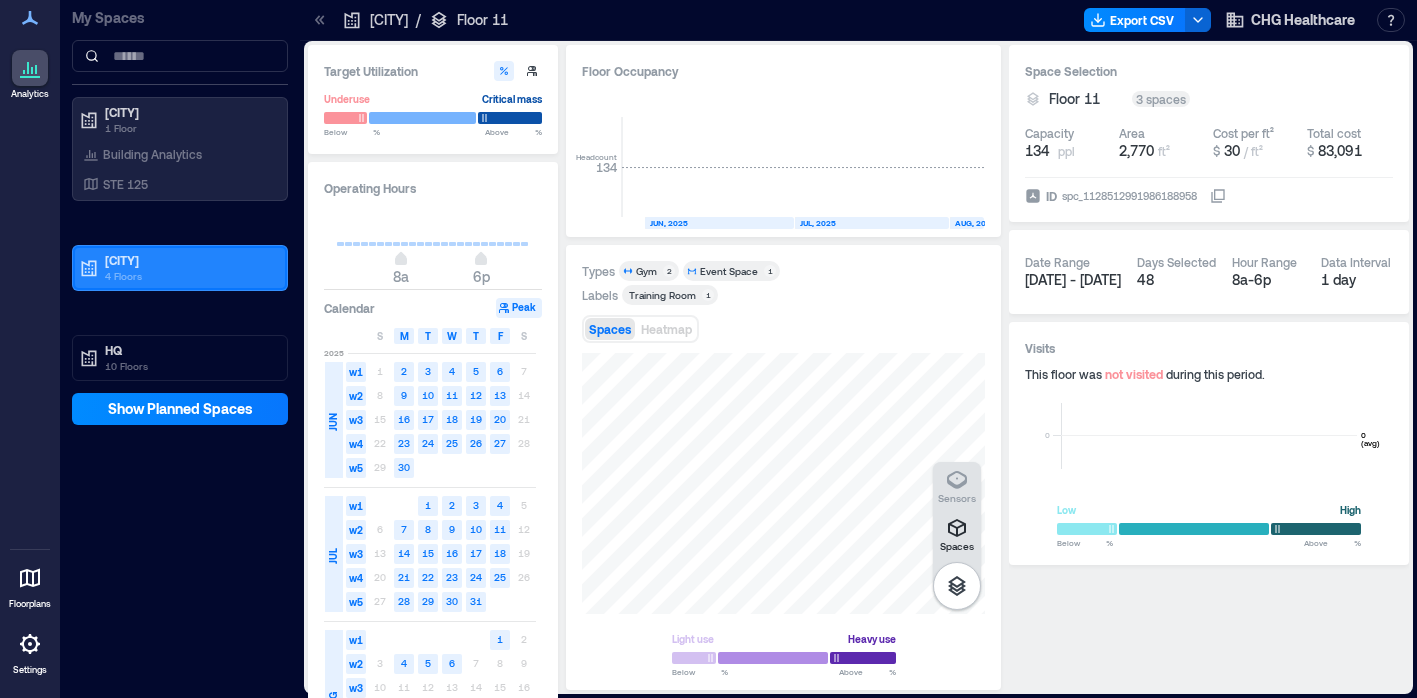 click on "4 Floors" at bounding box center (189, 276) 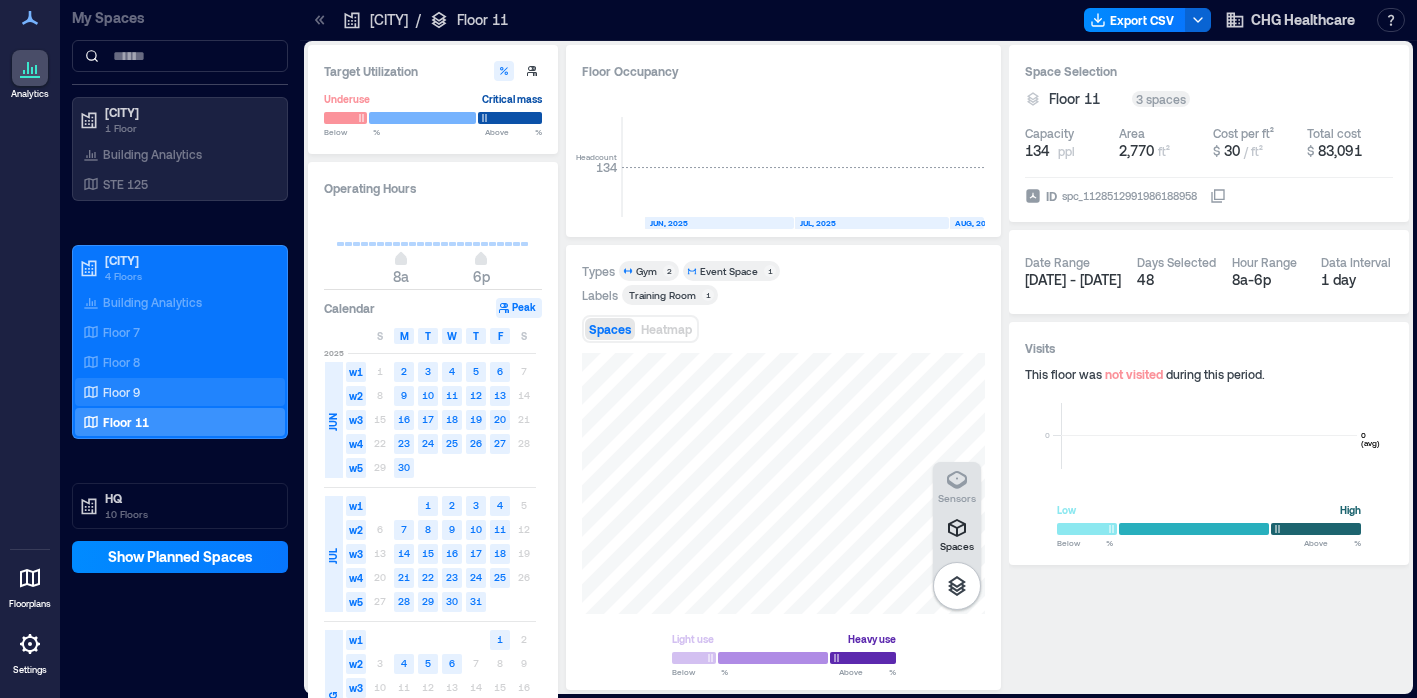 click on "Floor 9" at bounding box center [121, 392] 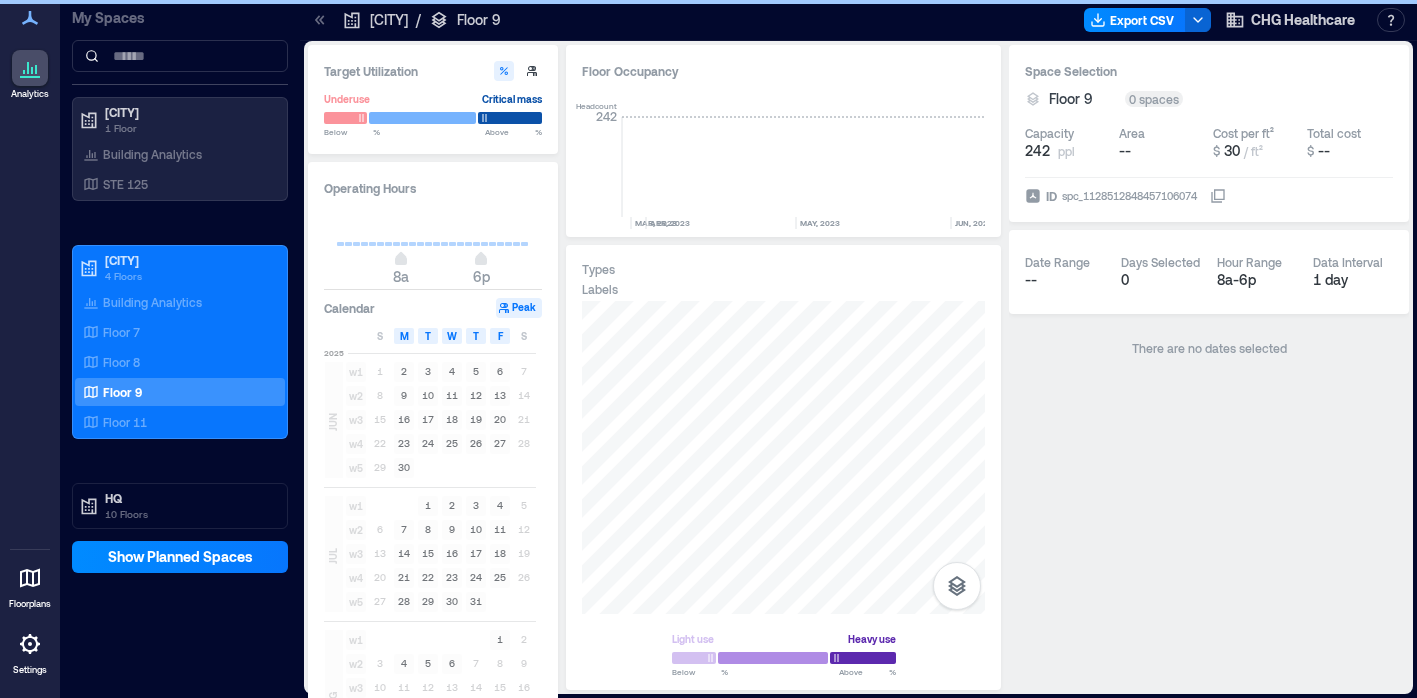 scroll, scrollTop: 0, scrollLeft: 3960, axis: horizontal 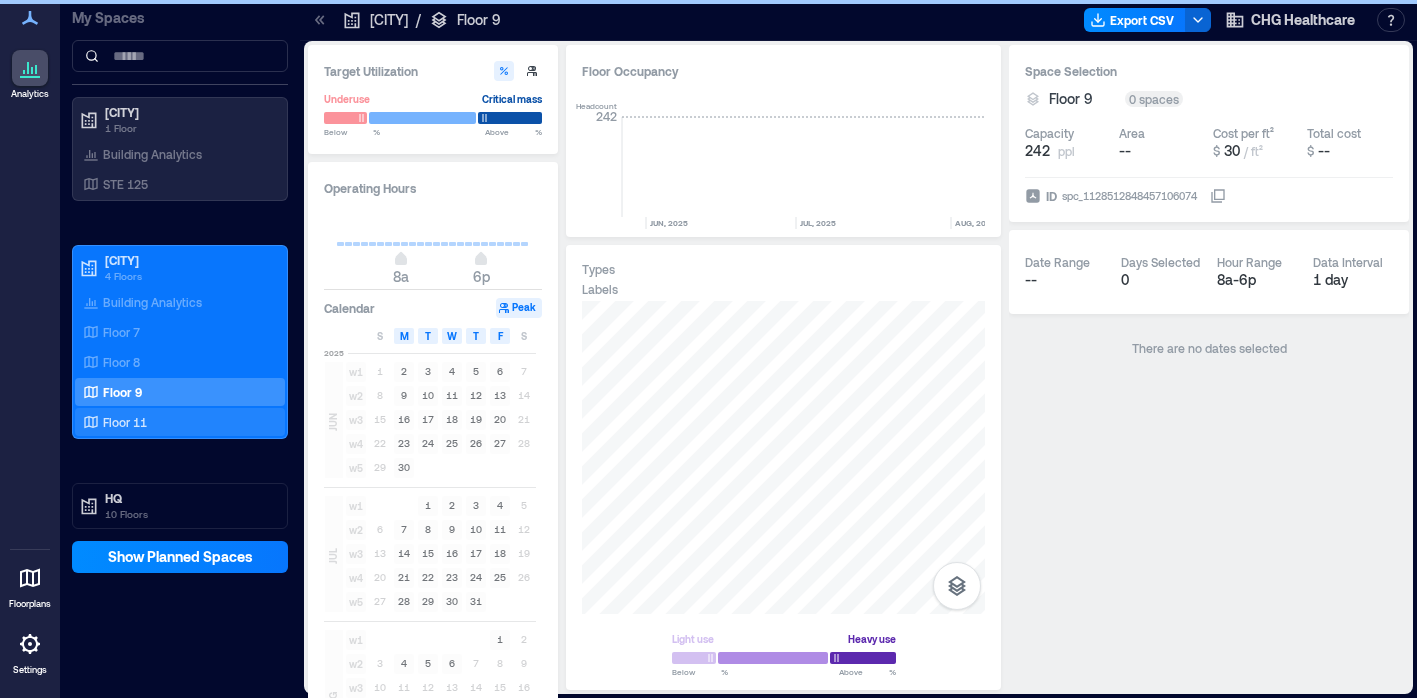 click on "Floor 11" at bounding box center [176, 422] 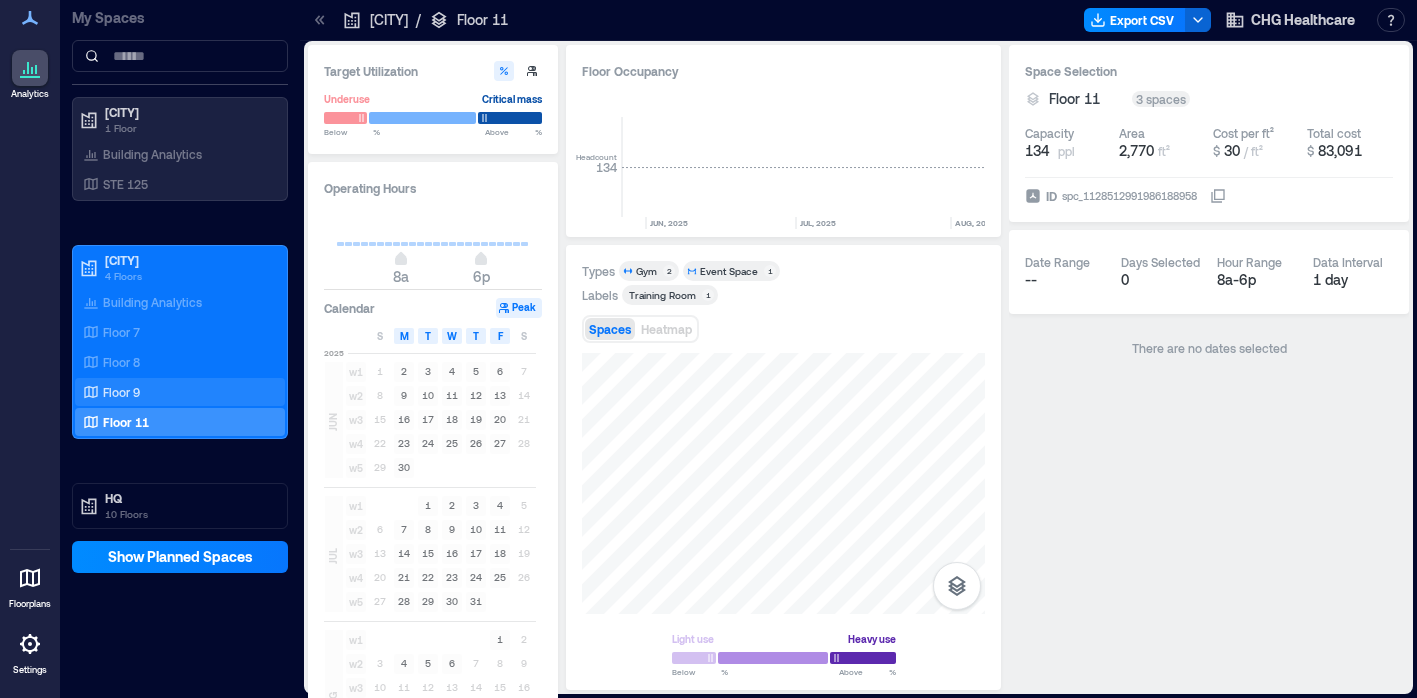 click on "Floor 9" at bounding box center [121, 392] 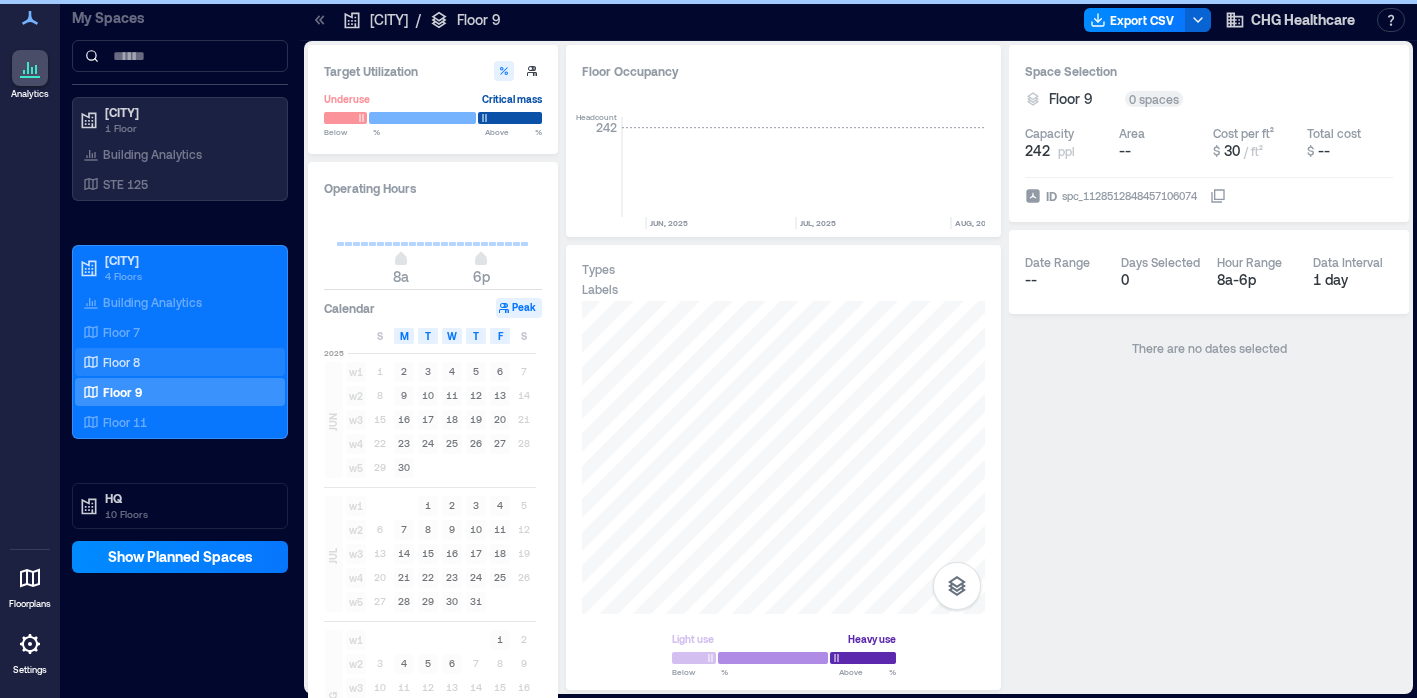 click on "Floor 8" at bounding box center (121, 362) 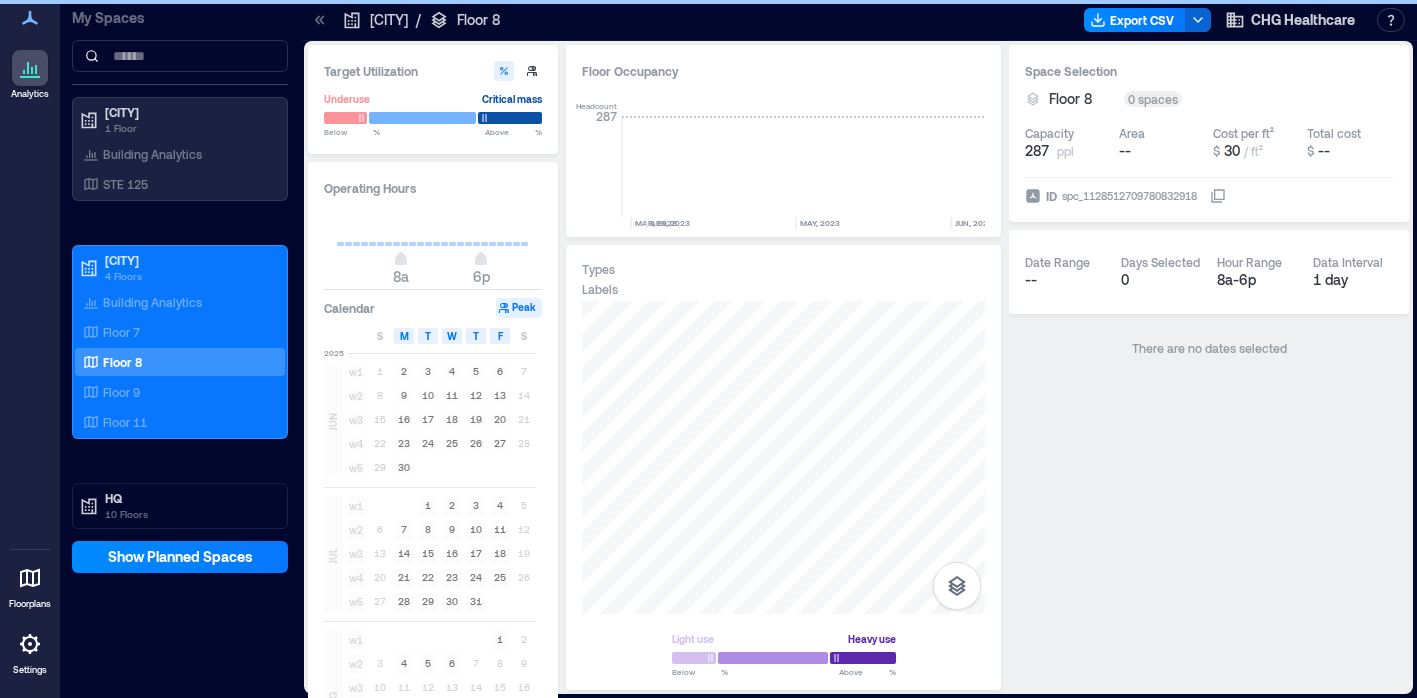 scroll, scrollTop: 0, scrollLeft: 3960, axis: horizontal 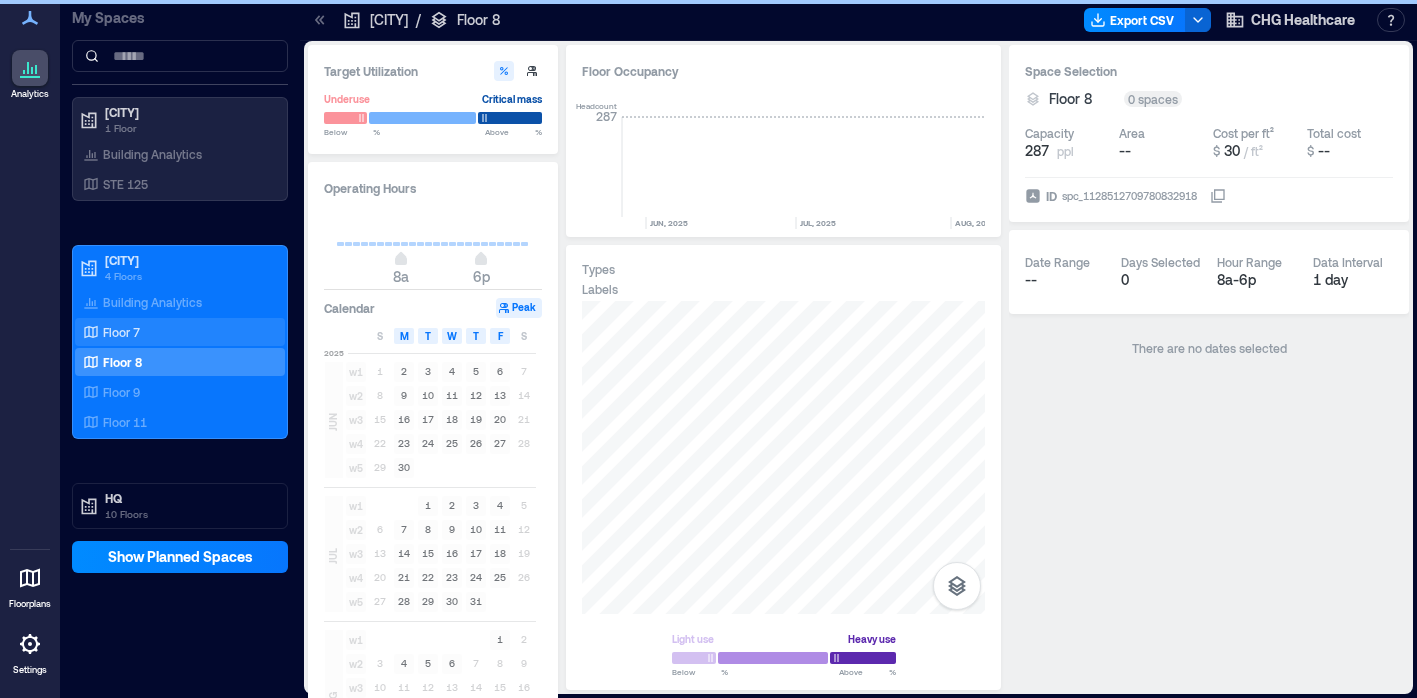 click on "Floor 7" at bounding box center (121, 332) 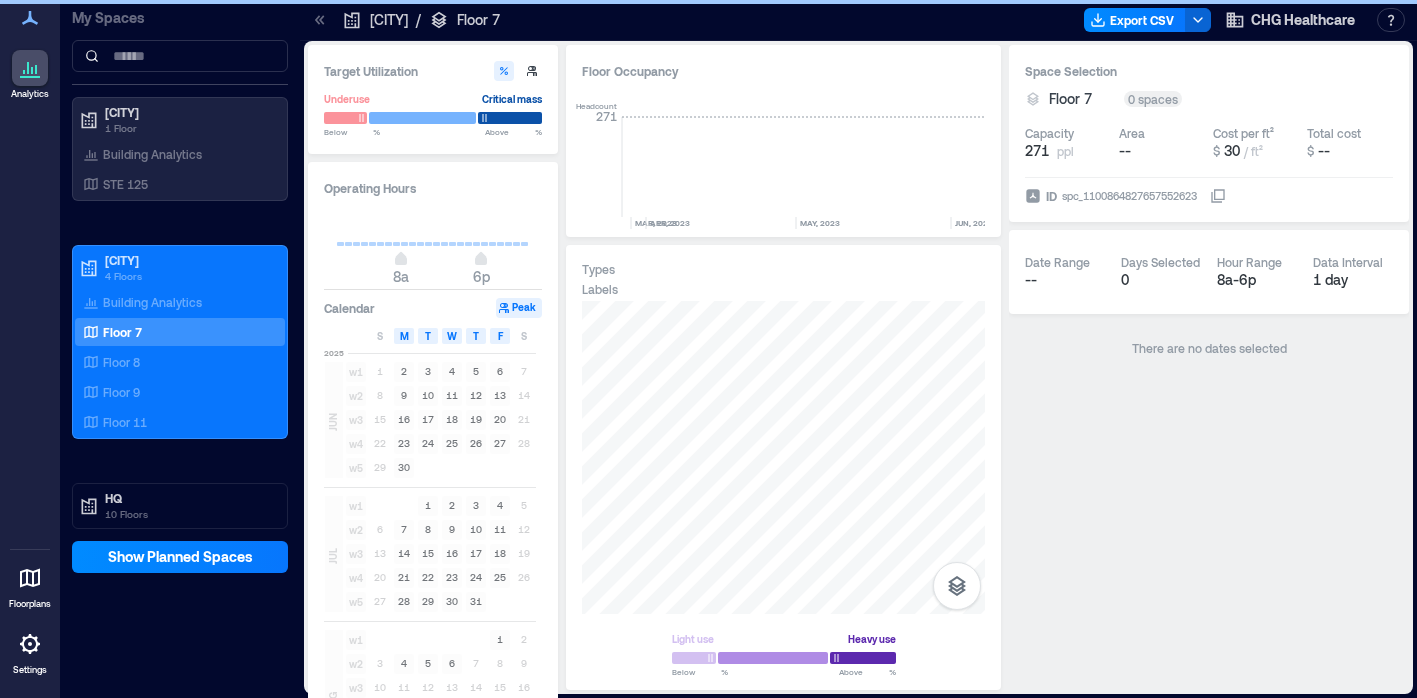scroll, scrollTop: 0, scrollLeft: 3960, axis: horizontal 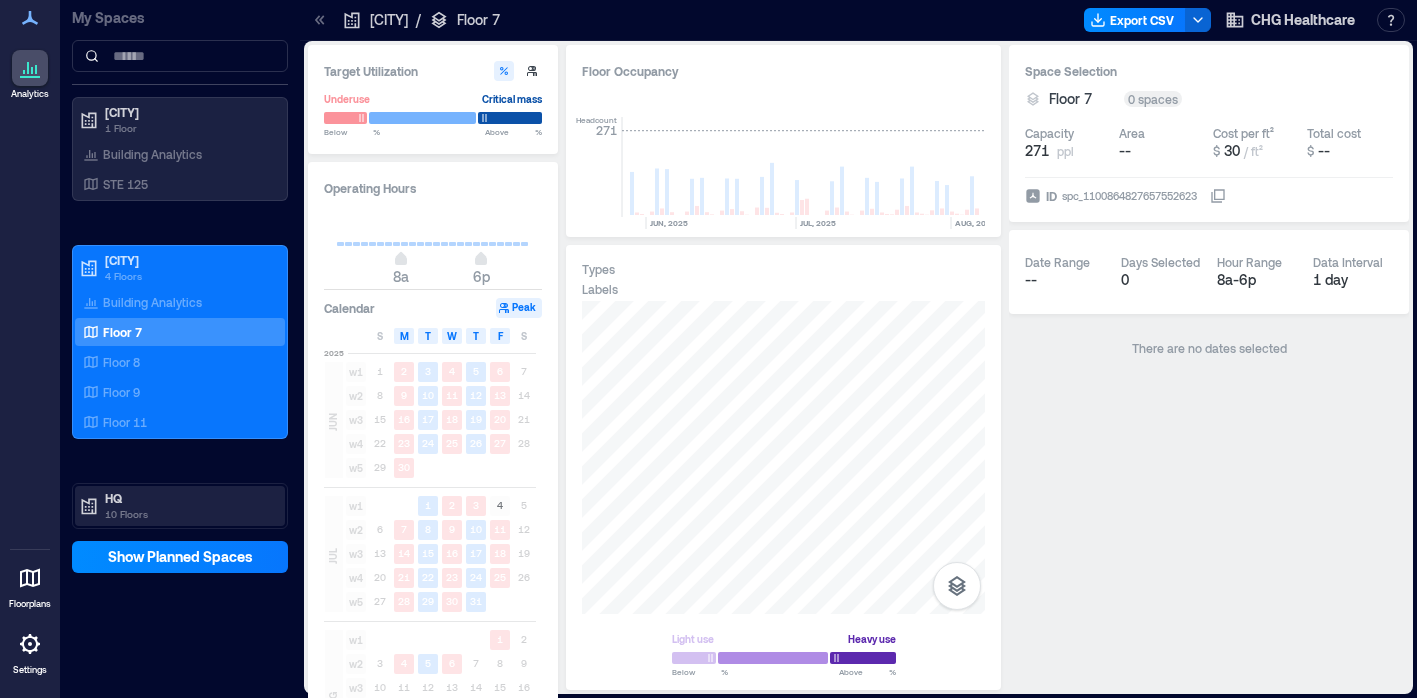 click on "HQ" at bounding box center [189, 498] 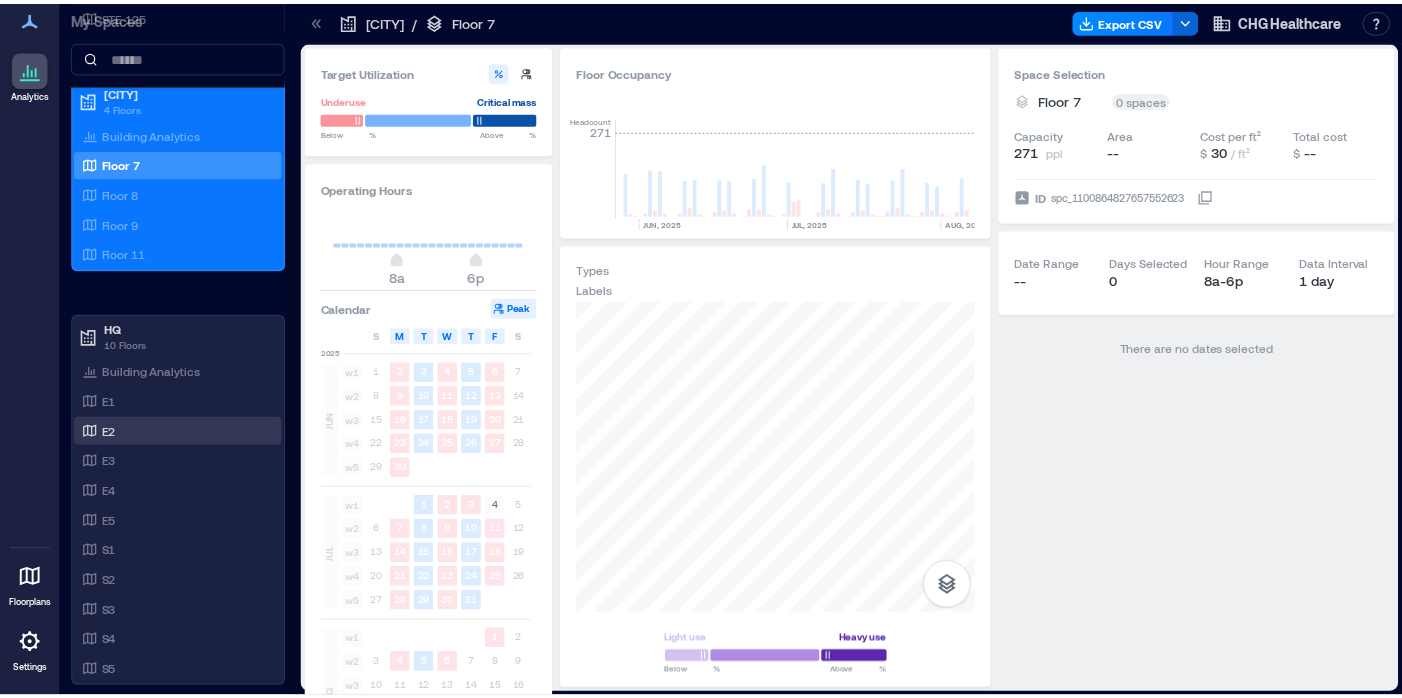 scroll, scrollTop: 203, scrollLeft: 0, axis: vertical 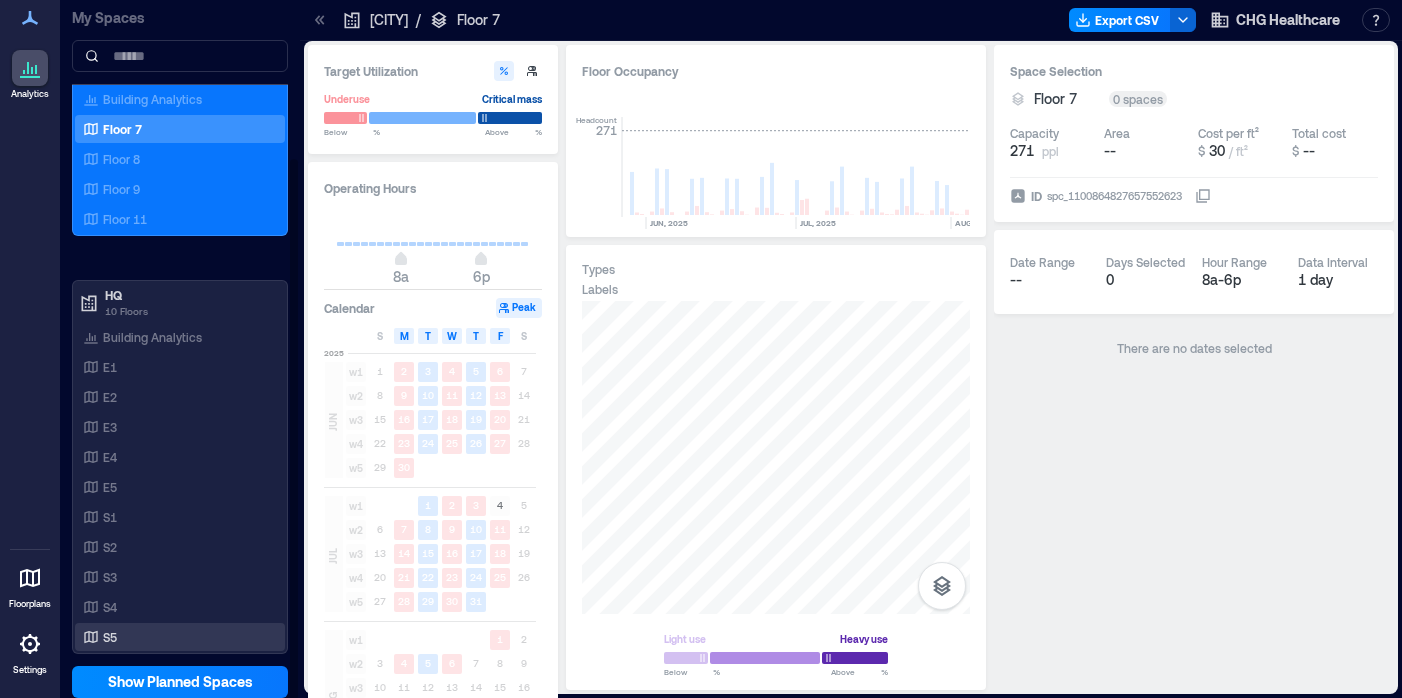 click on "S5" at bounding box center (176, 637) 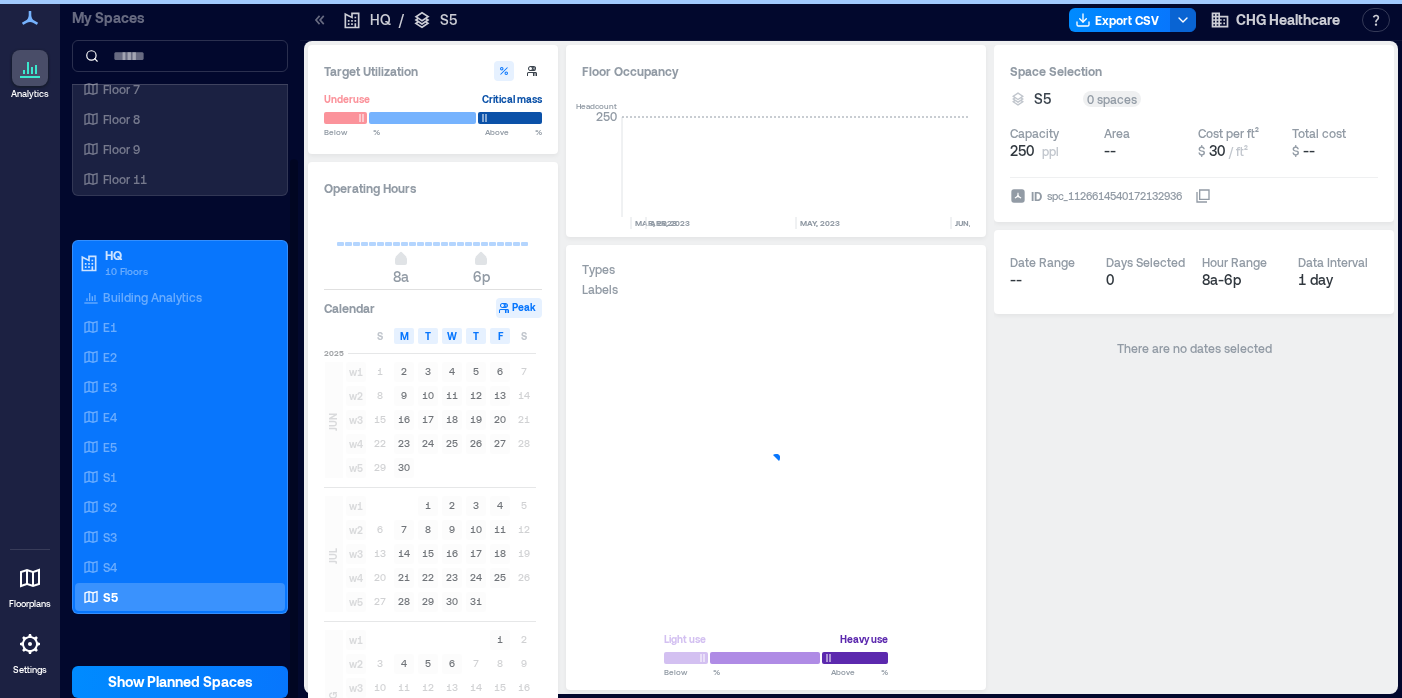 scroll, scrollTop: 0, scrollLeft: 3975, axis: horizontal 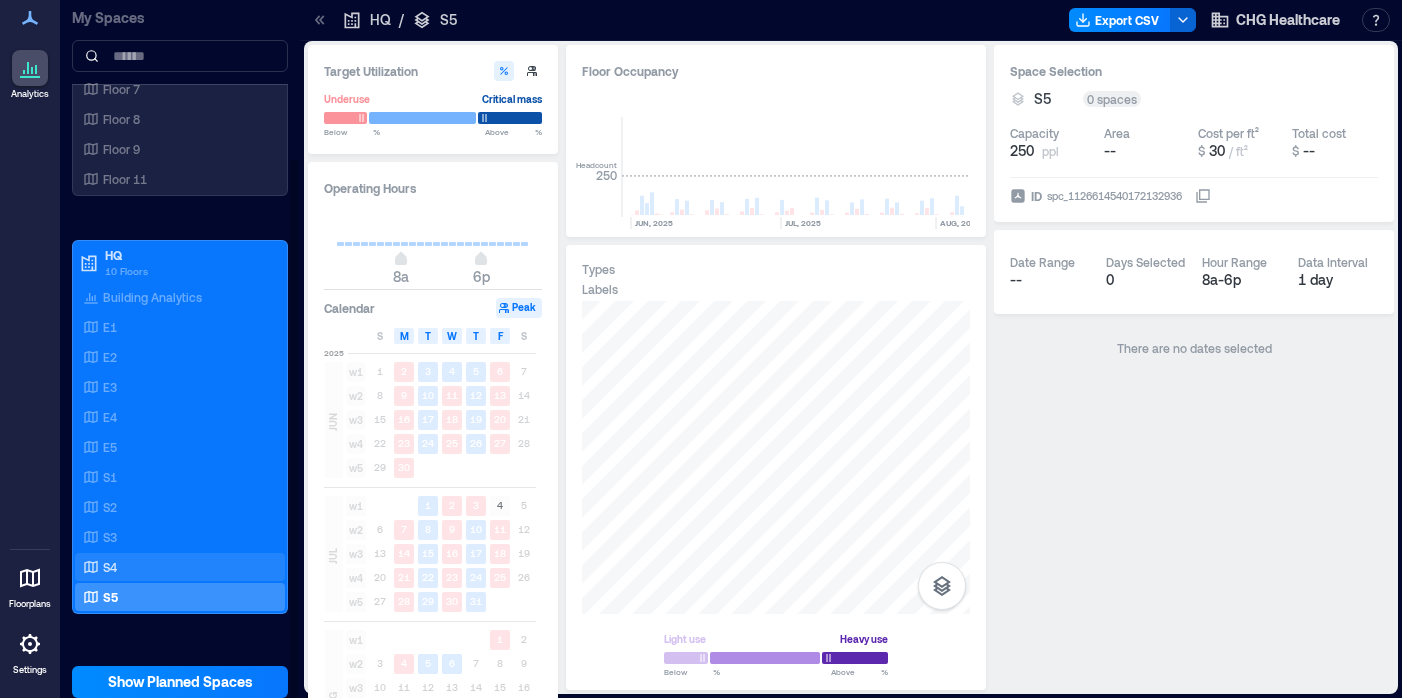 click on "S4" at bounding box center [110, 567] 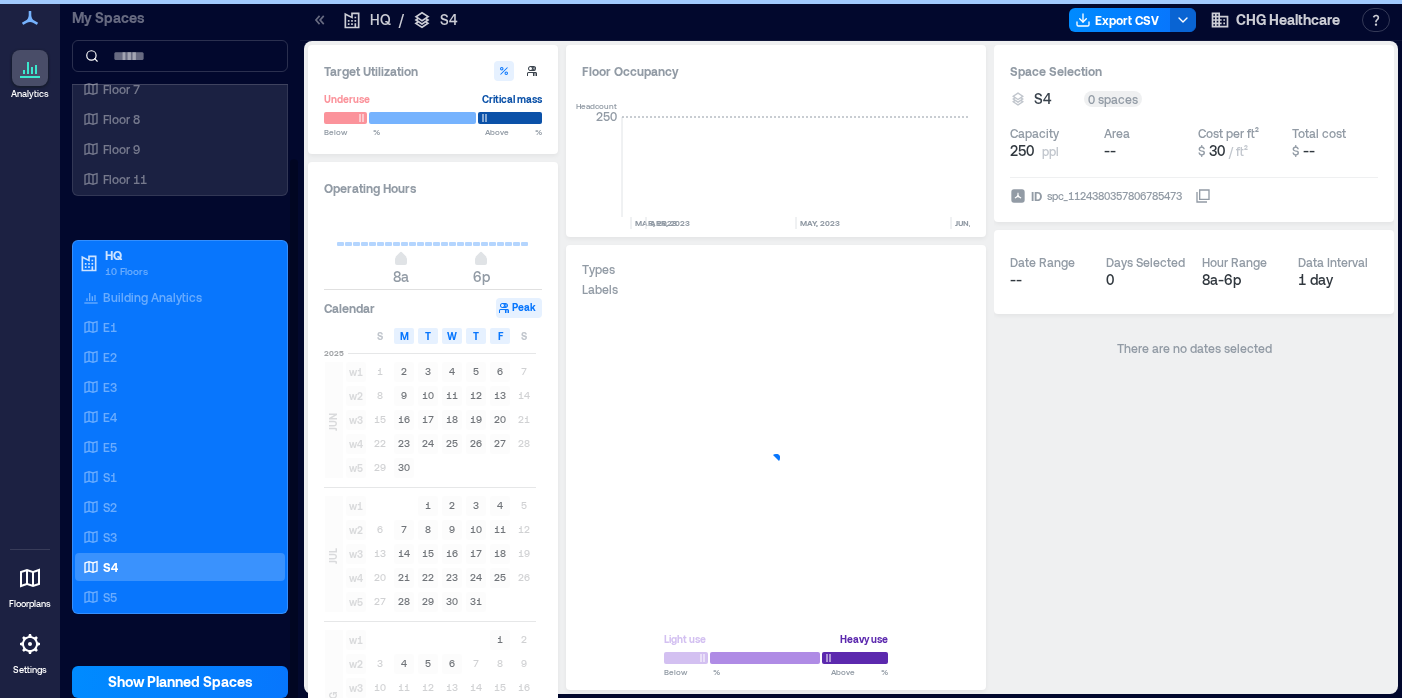 scroll, scrollTop: 0, scrollLeft: 3975, axis: horizontal 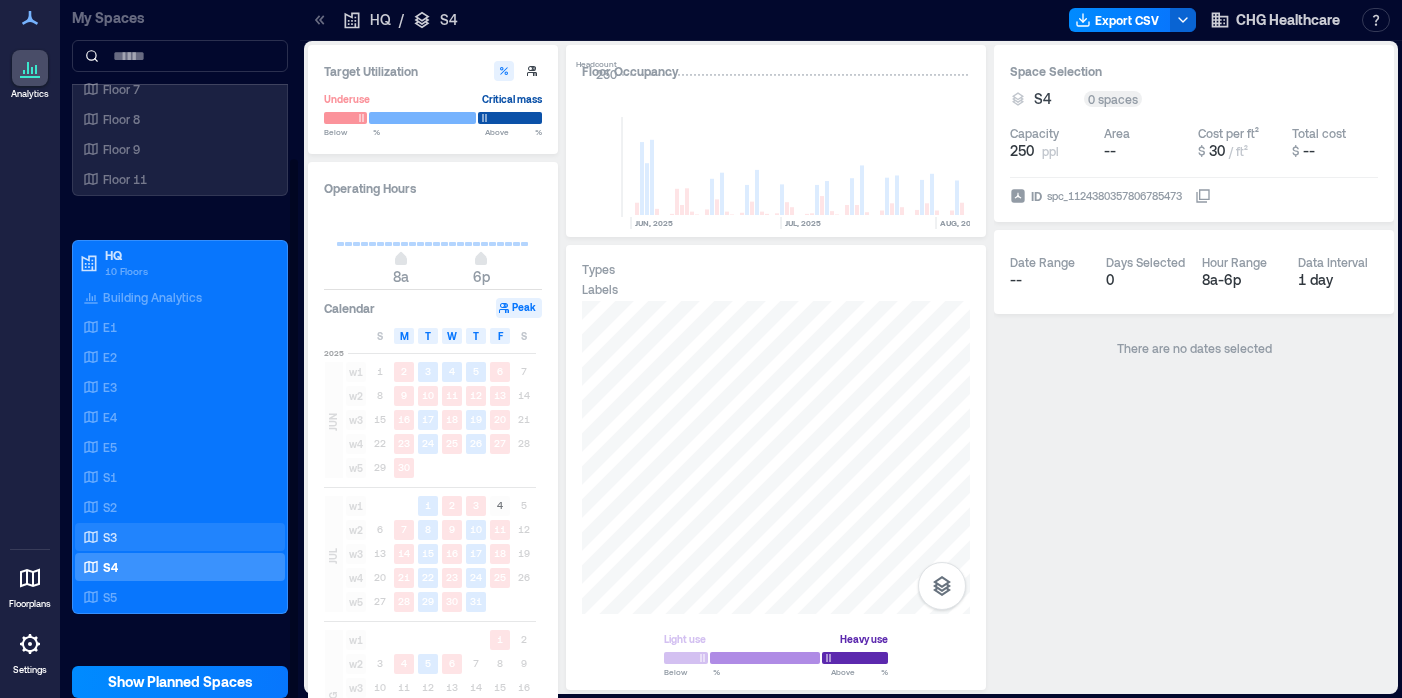 click on "S3" at bounding box center [176, 537] 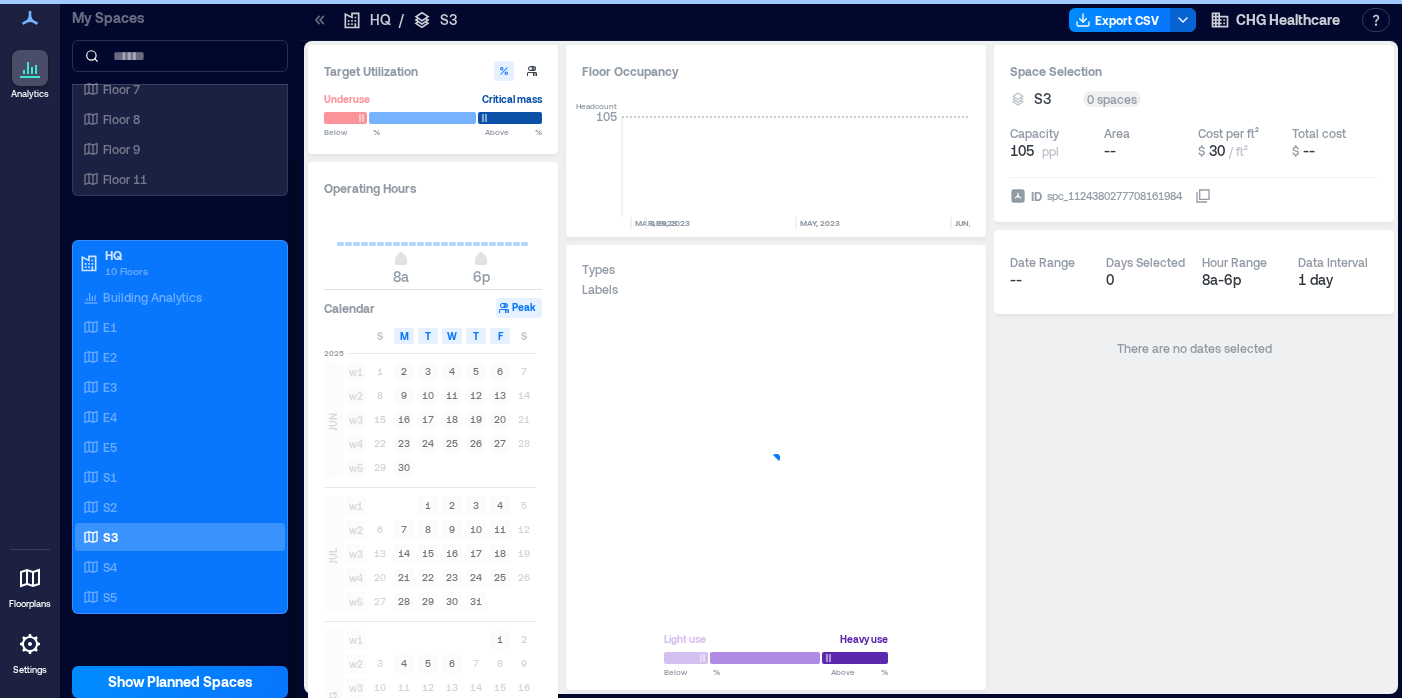 scroll, scrollTop: 0, scrollLeft: 3975, axis: horizontal 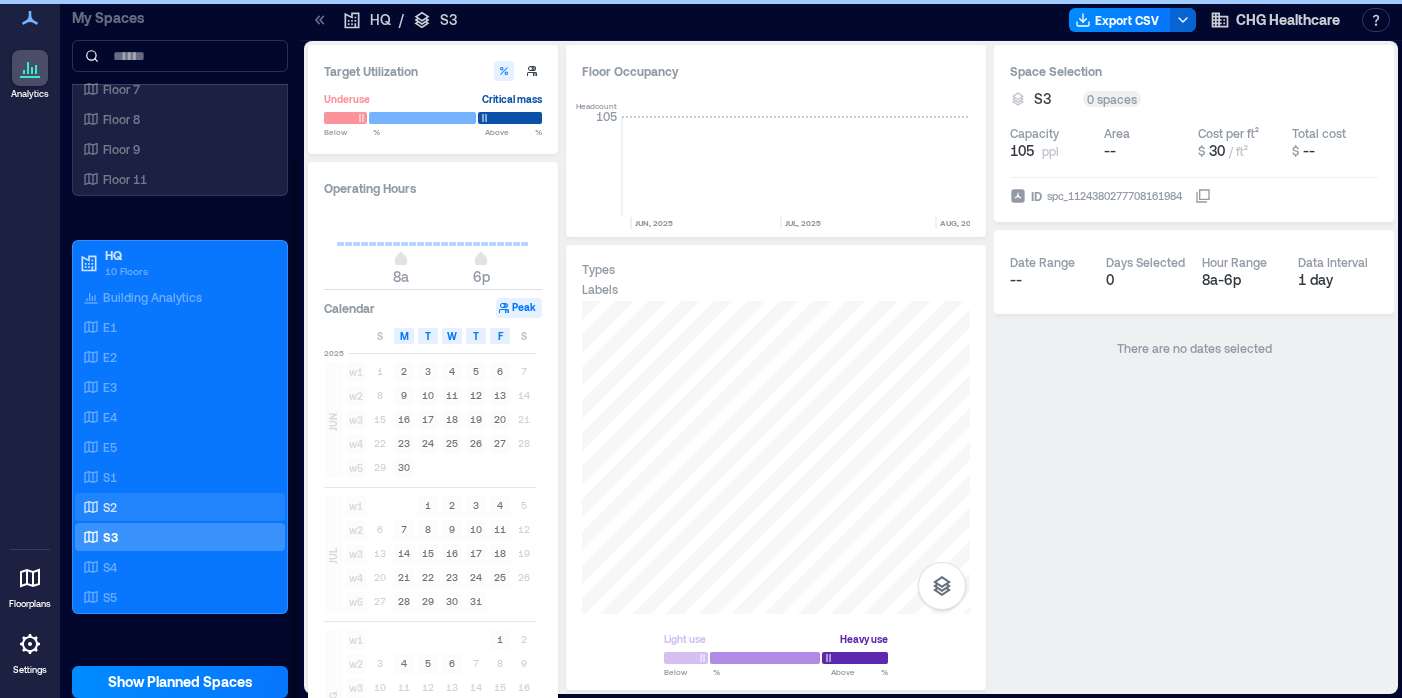 click on "S2" at bounding box center [176, 507] 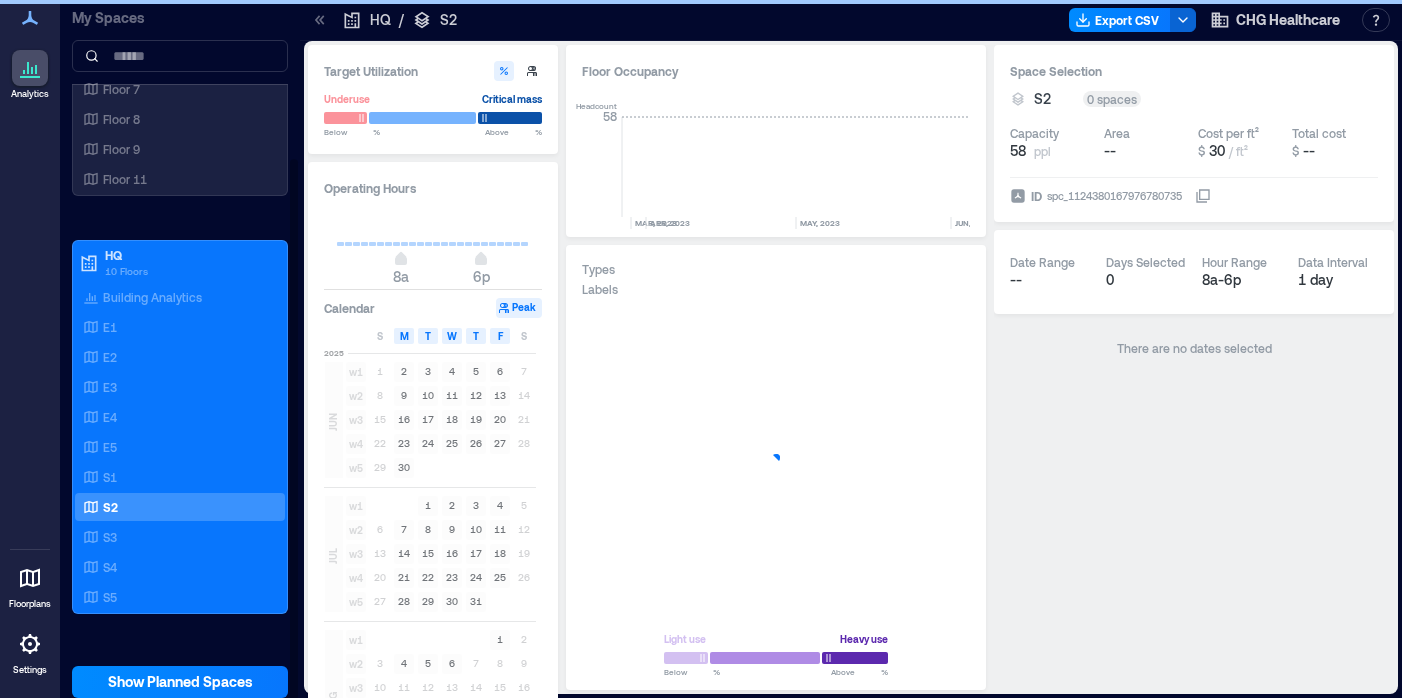 scroll, scrollTop: 0, scrollLeft: 3975, axis: horizontal 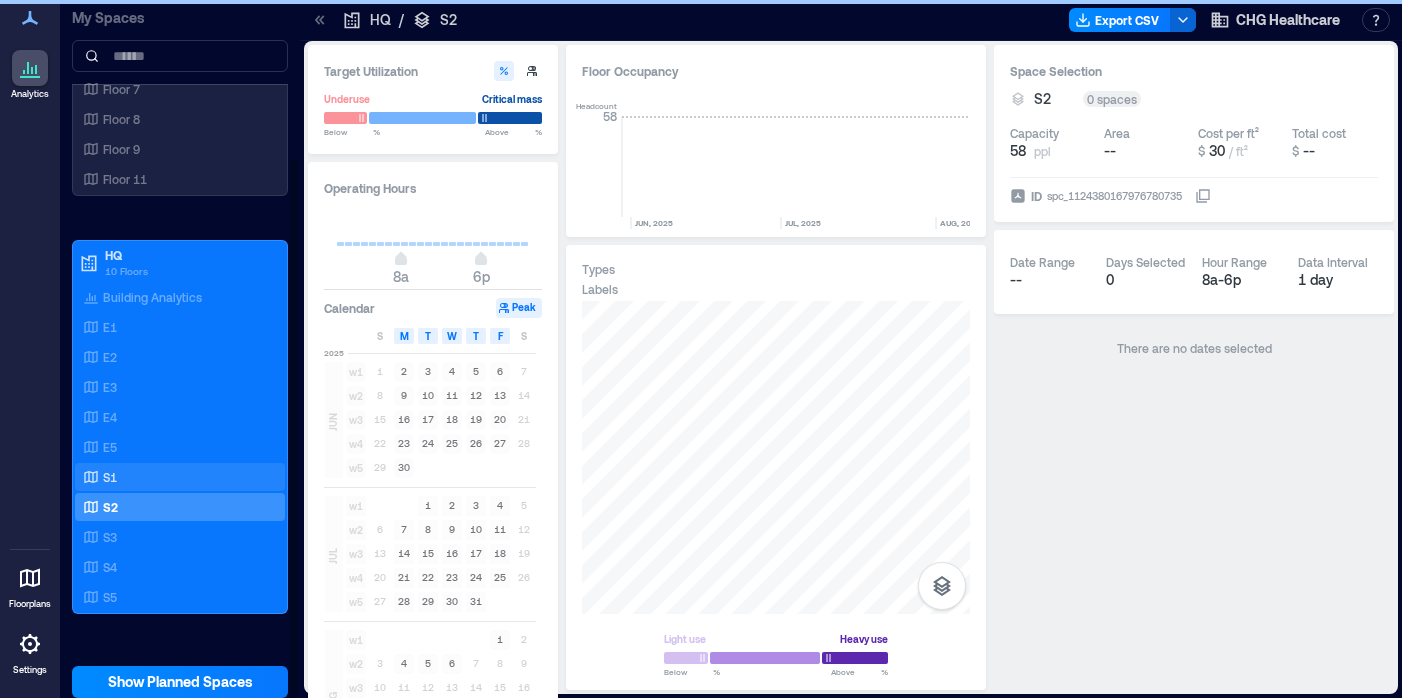 click on "S1" at bounding box center [110, 477] 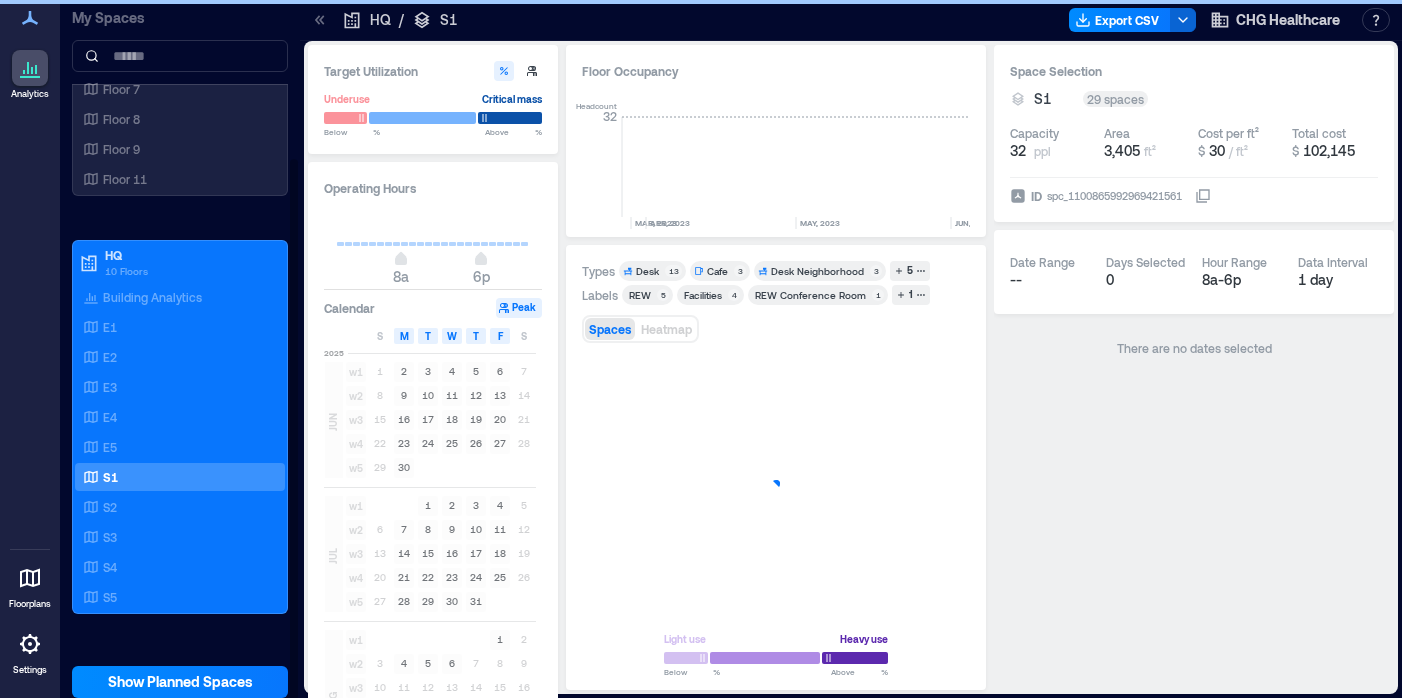 scroll, scrollTop: 0, scrollLeft: 3975, axis: horizontal 